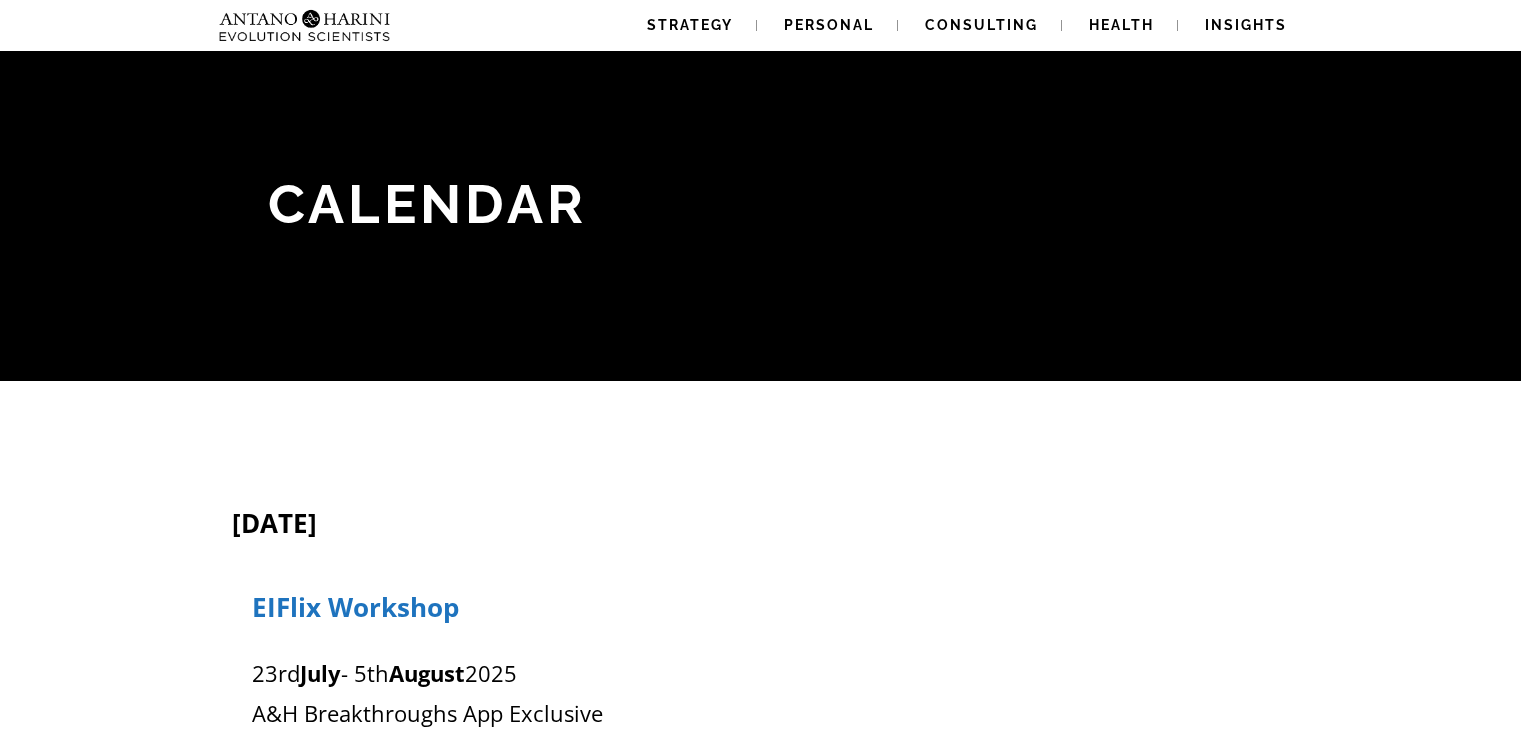 scroll, scrollTop: 330, scrollLeft: 0, axis: vertical 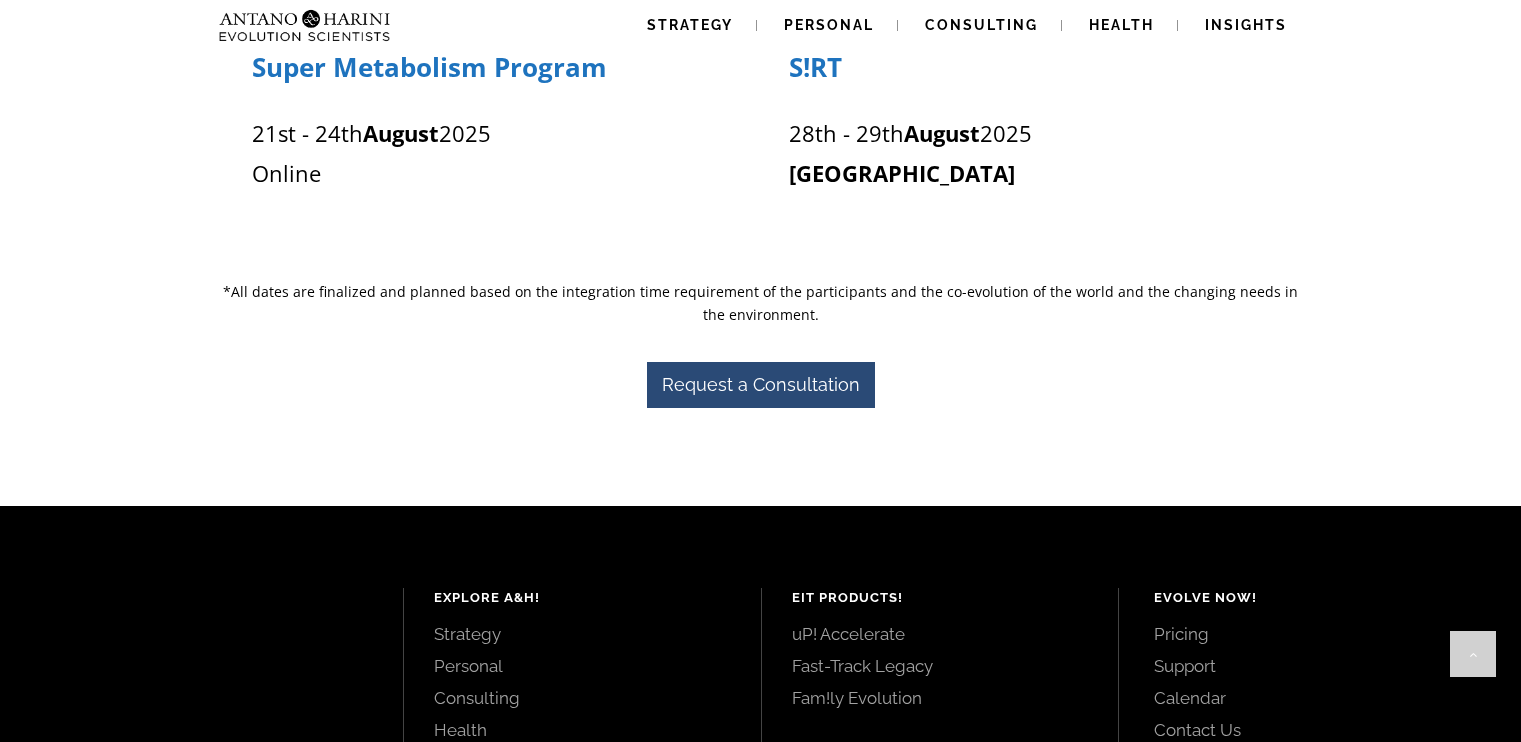 click on "*All dates are finalized and planned based on the integration time requirement of the participants and the co-evolution of the world and the changing needs in the environment." at bounding box center (761, 303) 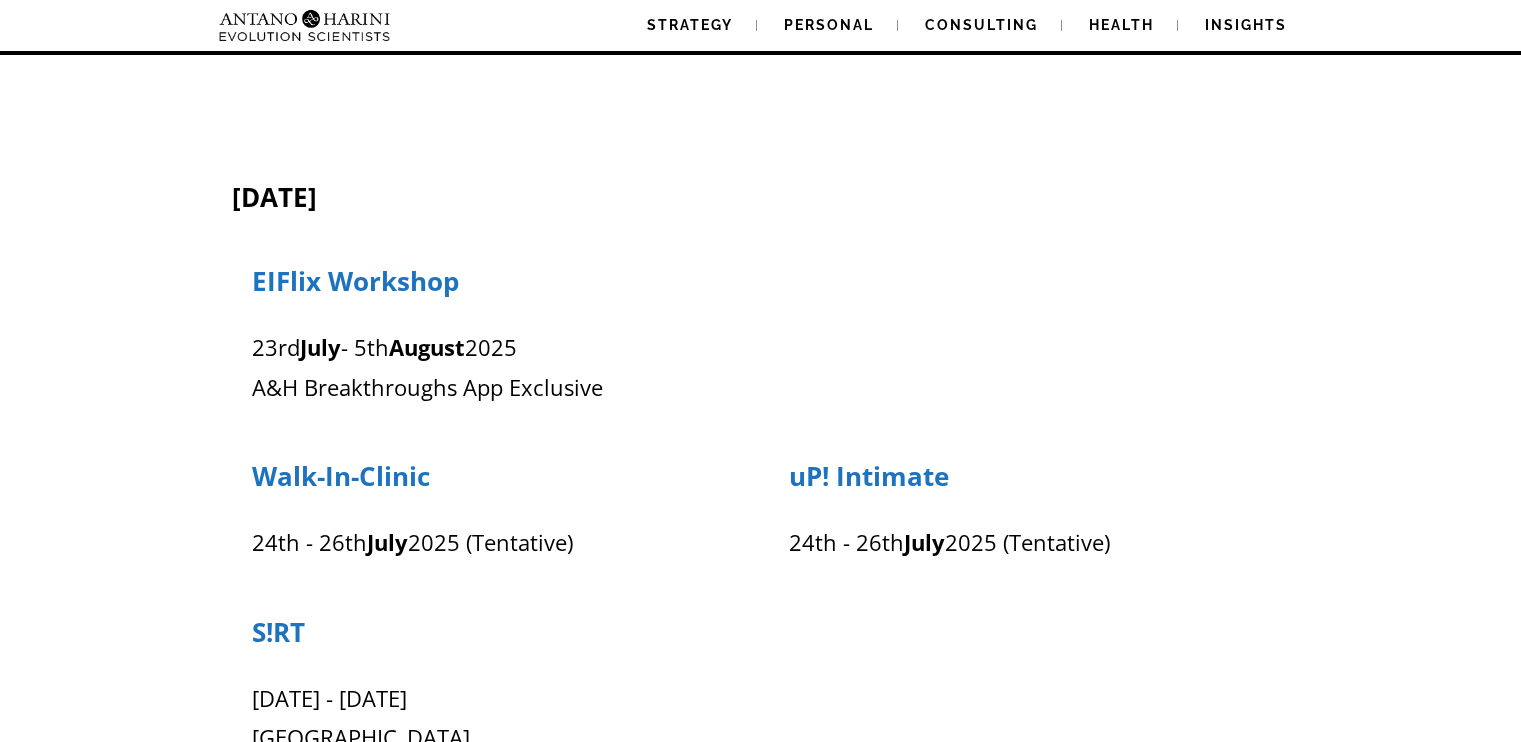 scroll, scrollTop: 328, scrollLeft: 0, axis: vertical 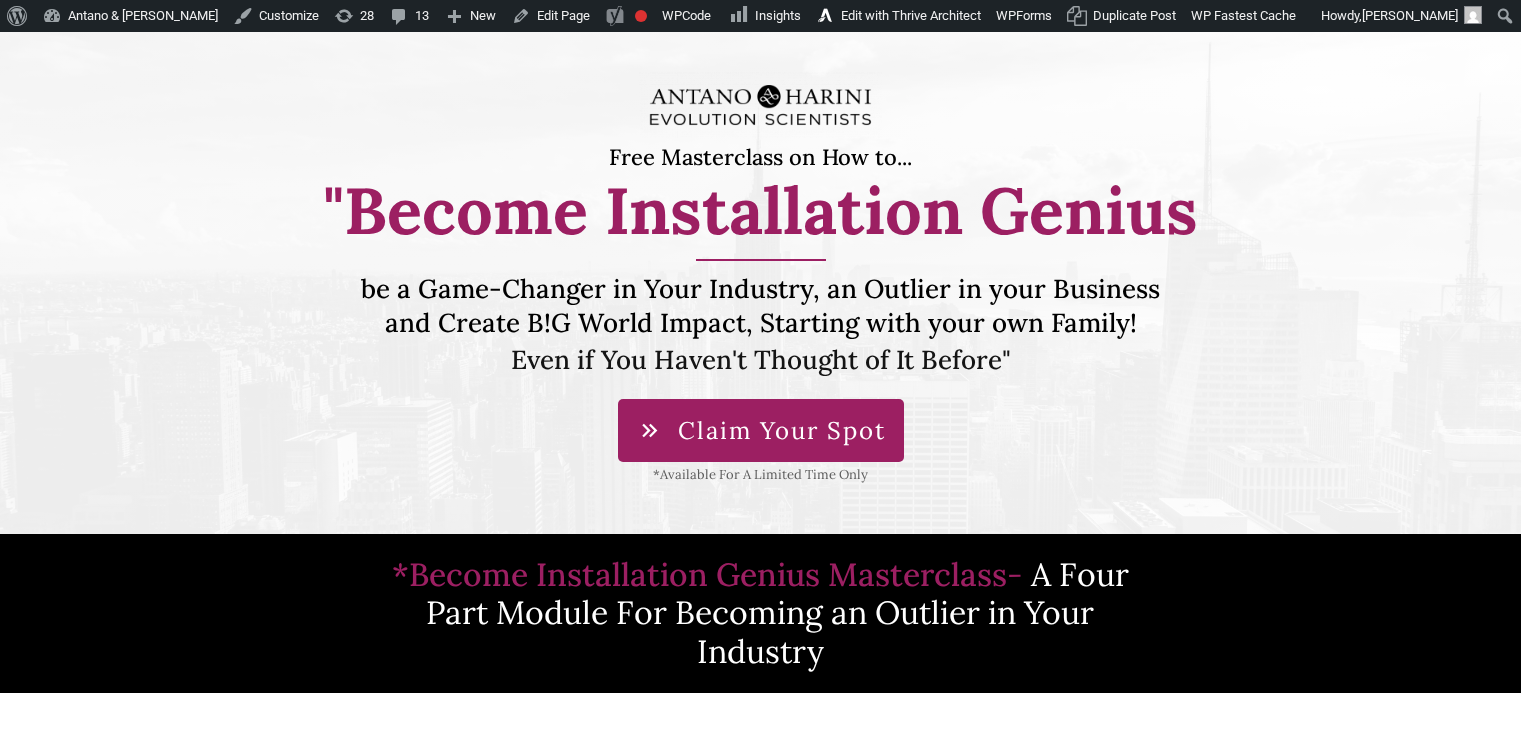click on "Claim Your Spot" at bounding box center (782, 431) 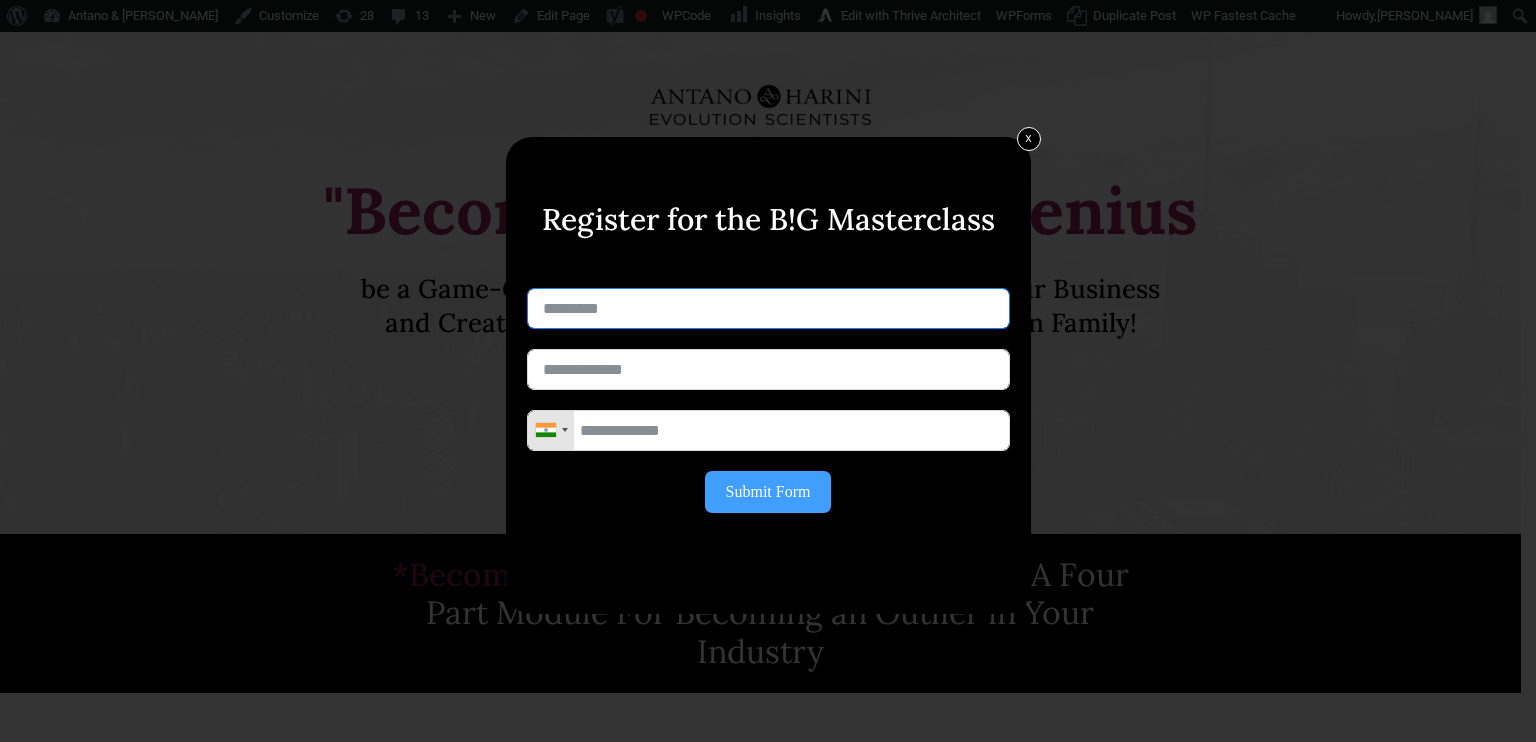 click at bounding box center (768, 308) 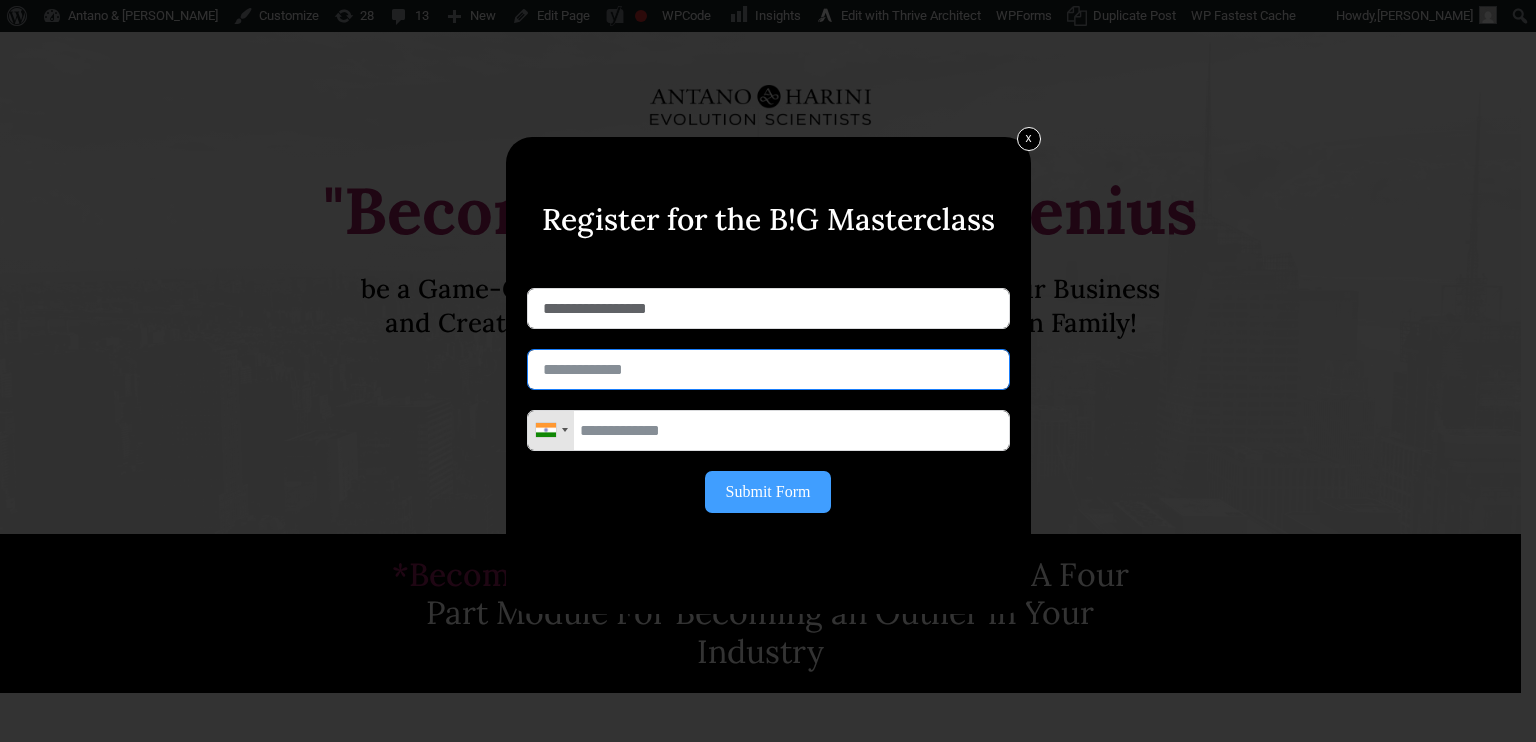 click at bounding box center (768, 369) 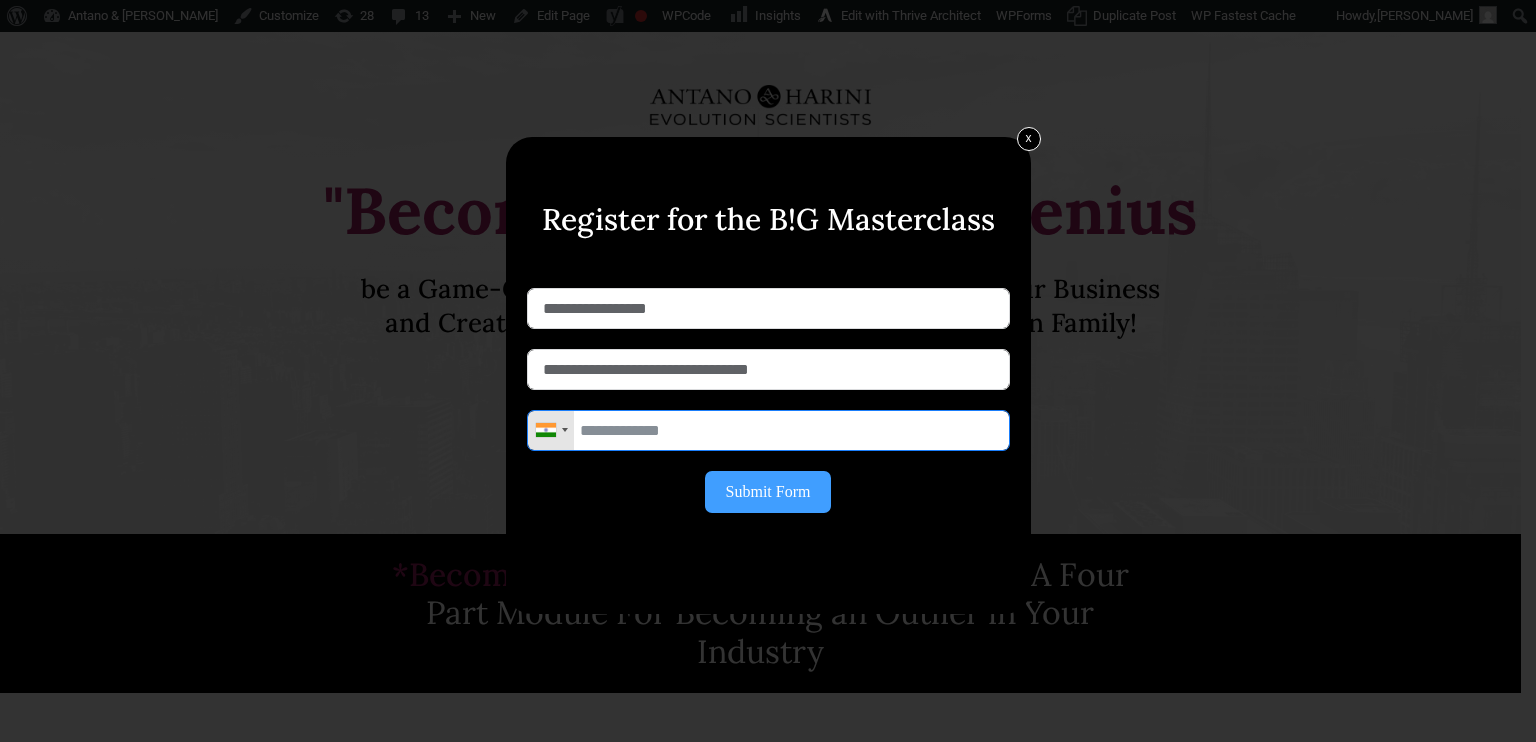 click at bounding box center [768, 430] 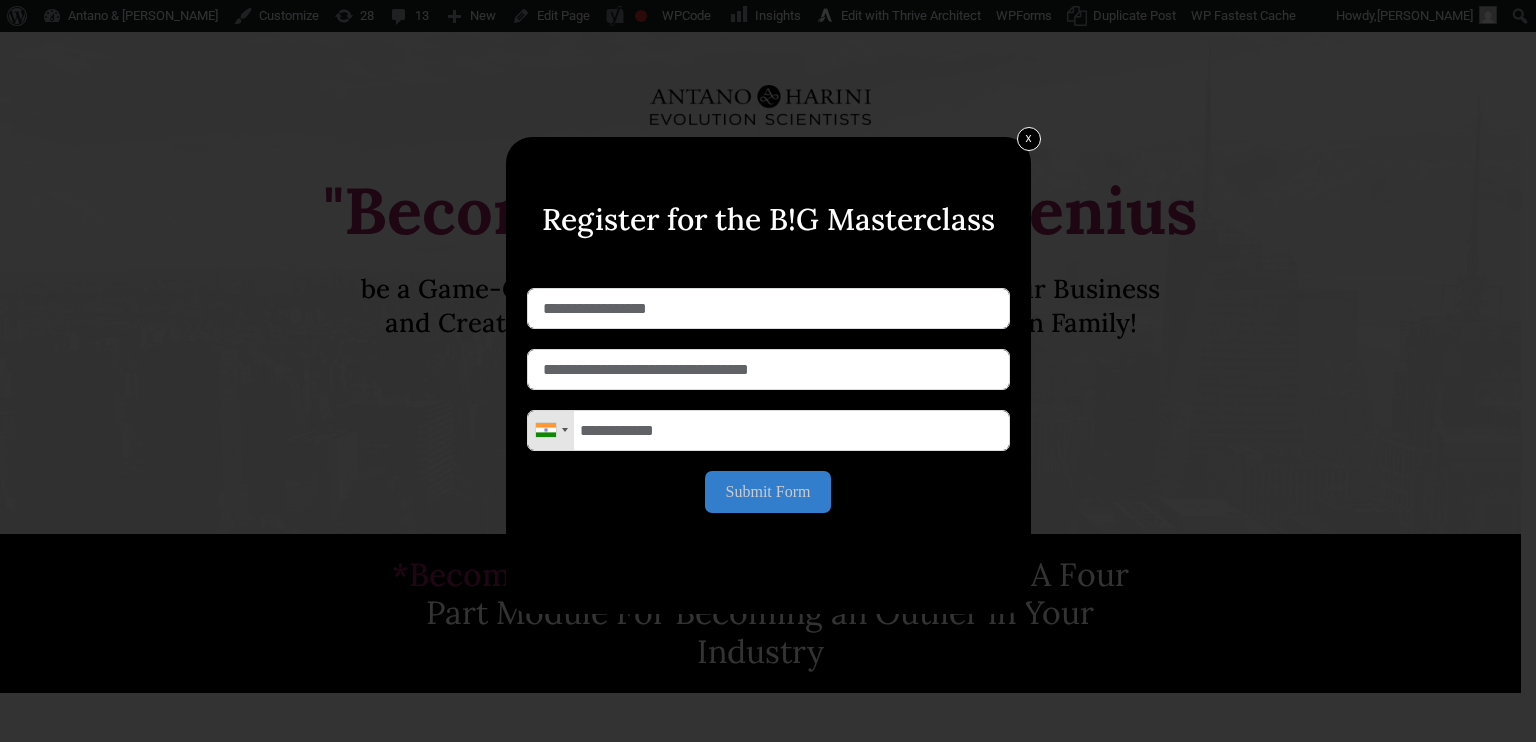 click on "Submit Form" at bounding box center [768, 492] 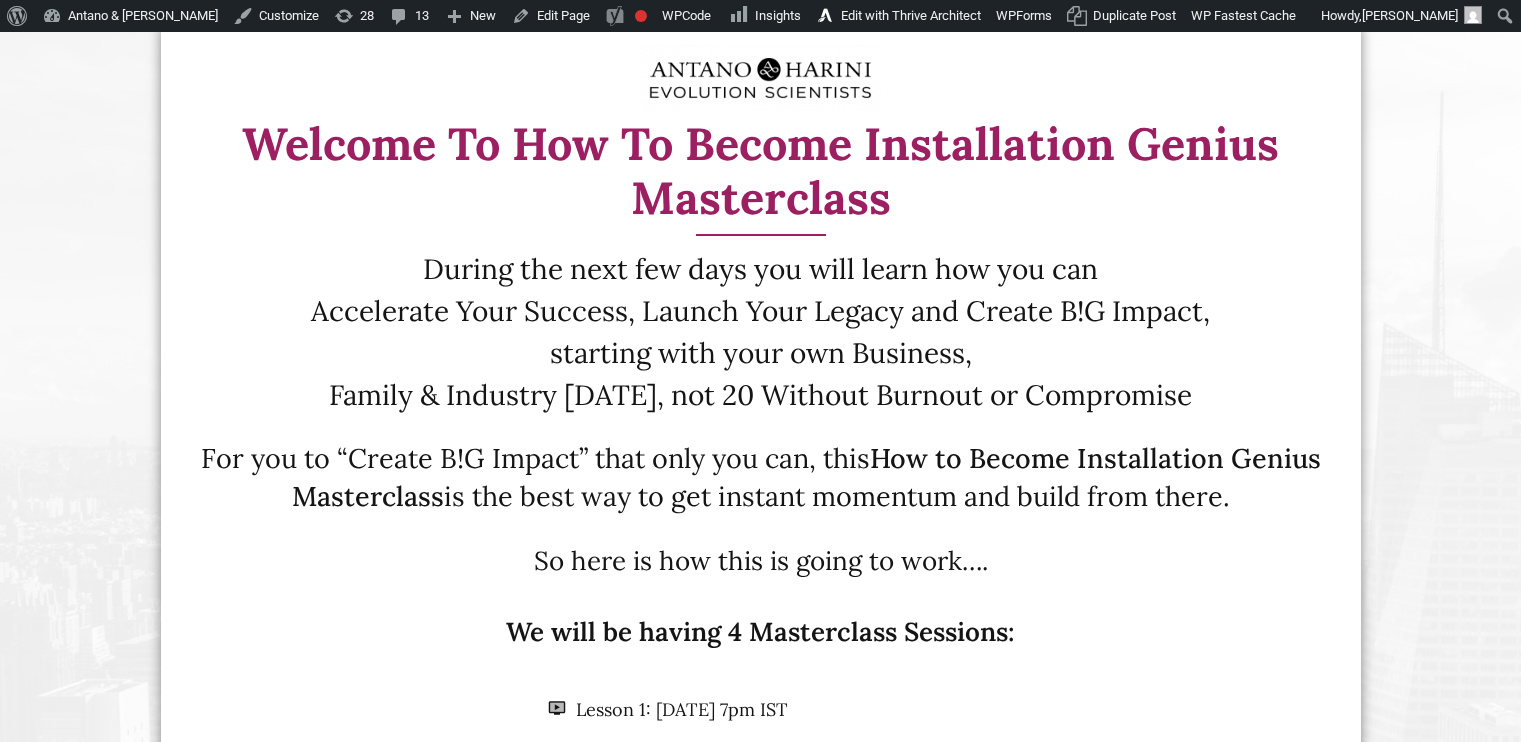 scroll, scrollTop: 0, scrollLeft: 0, axis: both 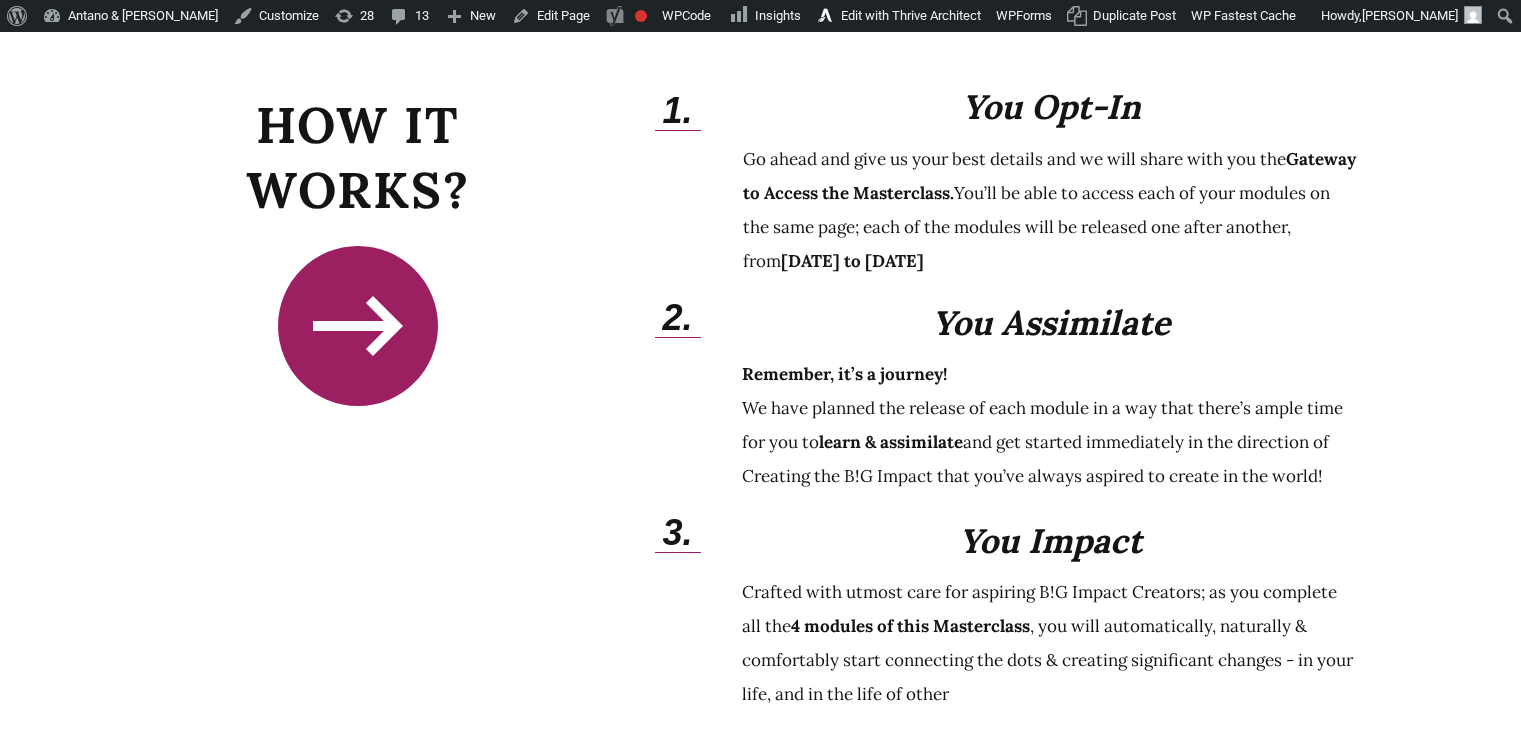 click at bounding box center [760, 377] 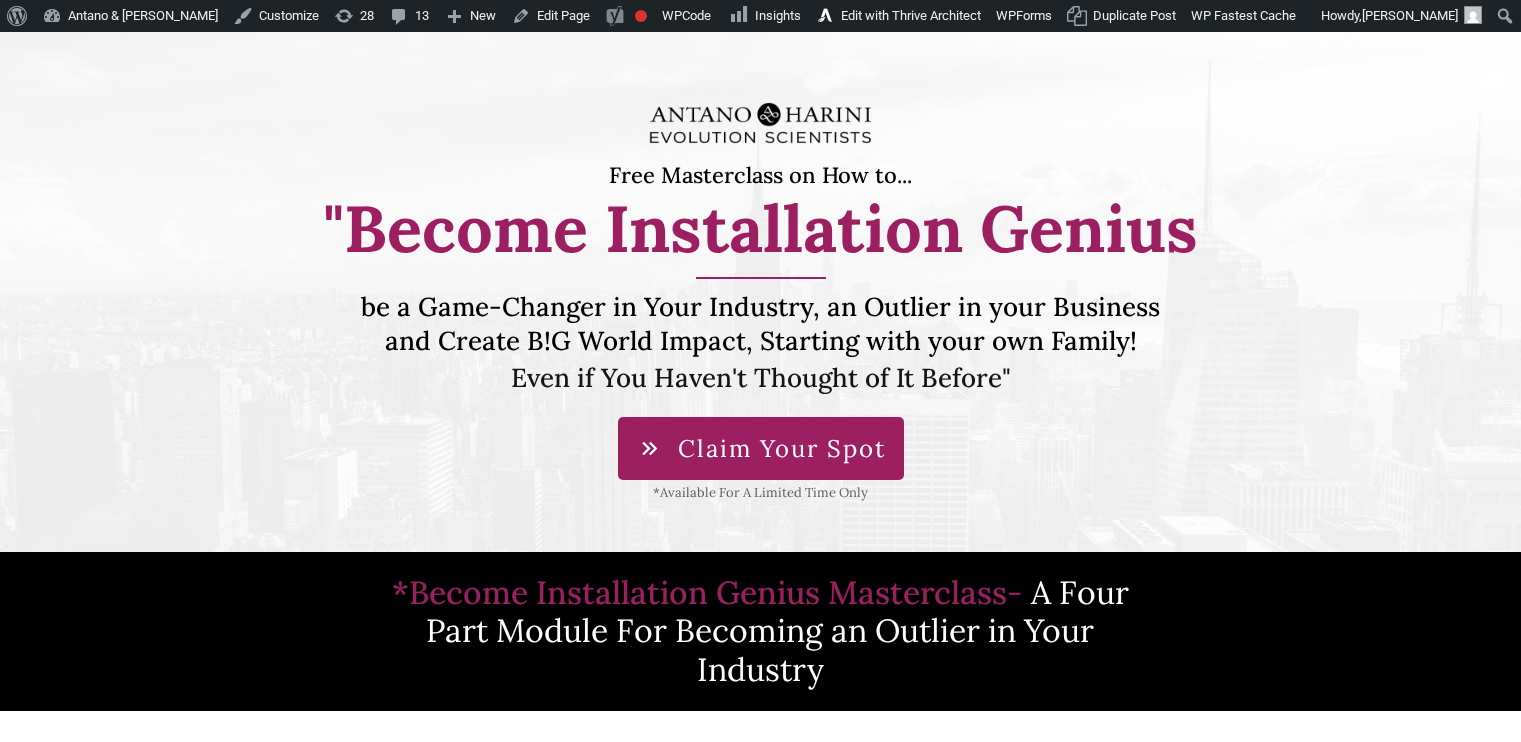 scroll, scrollTop: 719, scrollLeft: 0, axis: vertical 